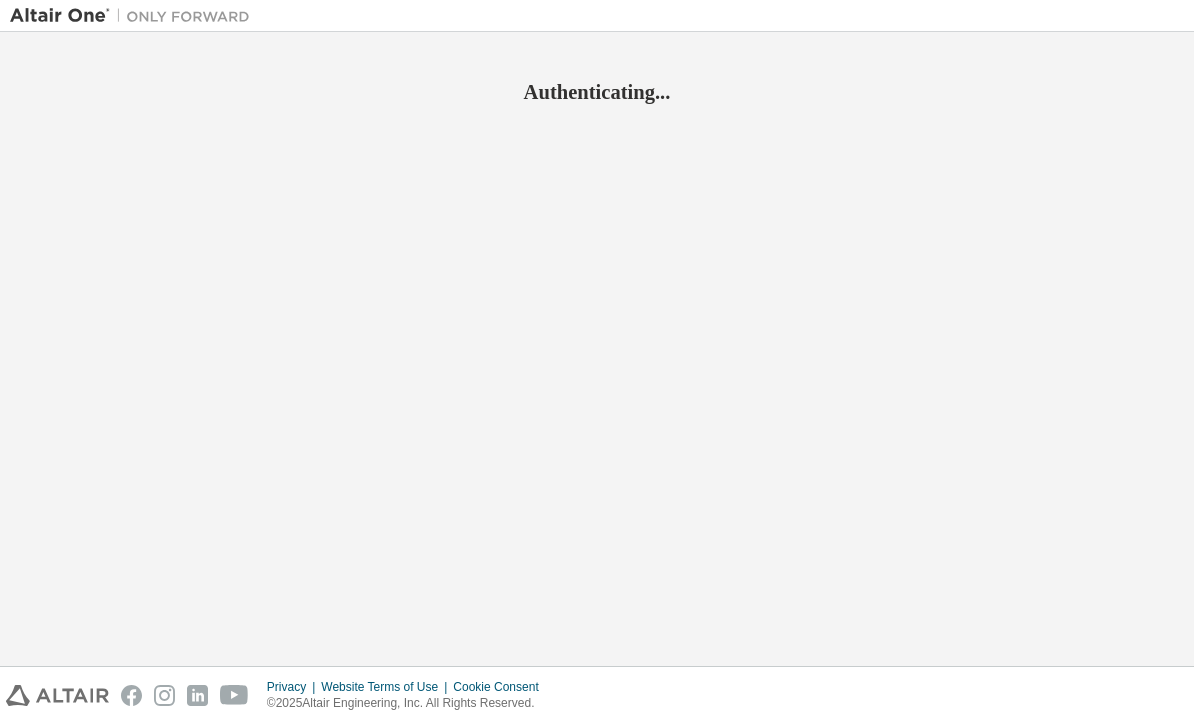 scroll, scrollTop: 0, scrollLeft: 0, axis: both 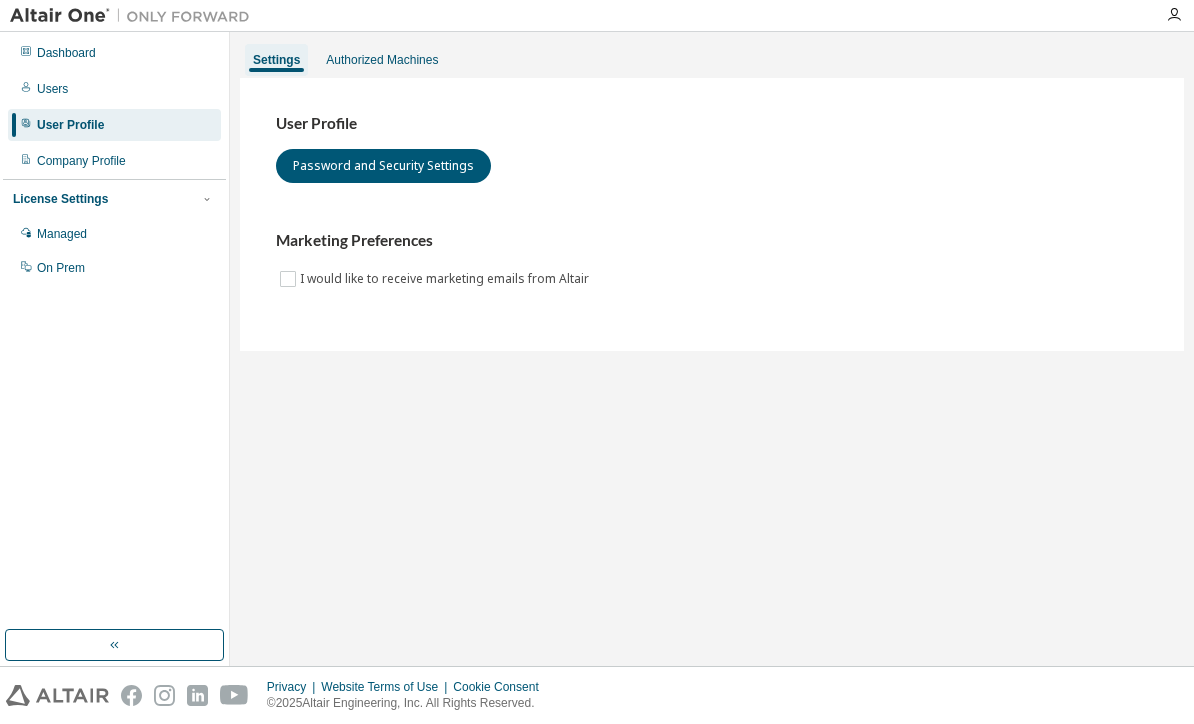 click at bounding box center (1174, 15) 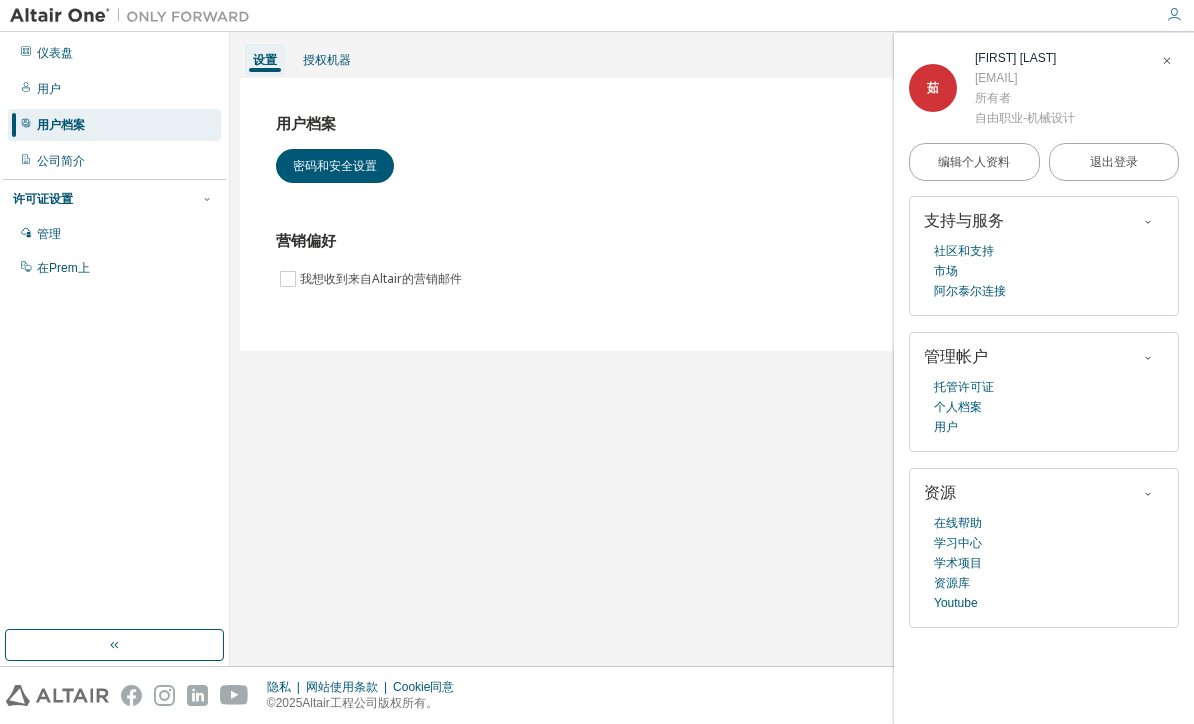 click on "密码和安全设置" at bounding box center [335, 166] 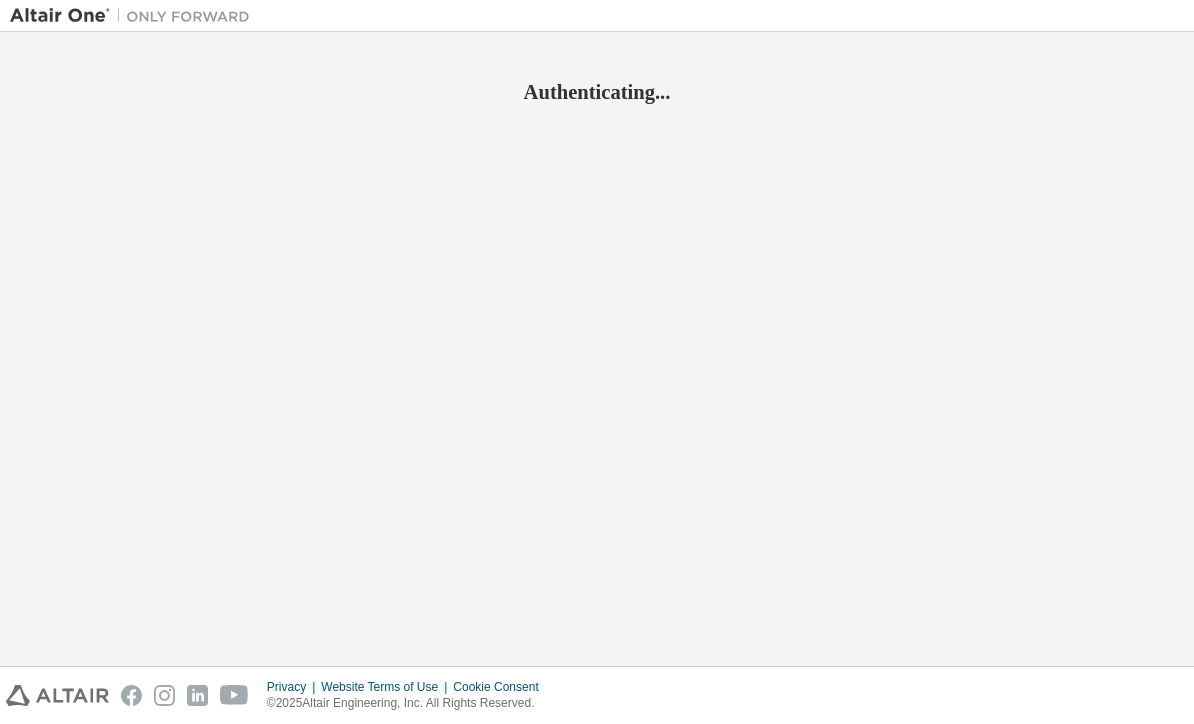 scroll, scrollTop: 0, scrollLeft: 0, axis: both 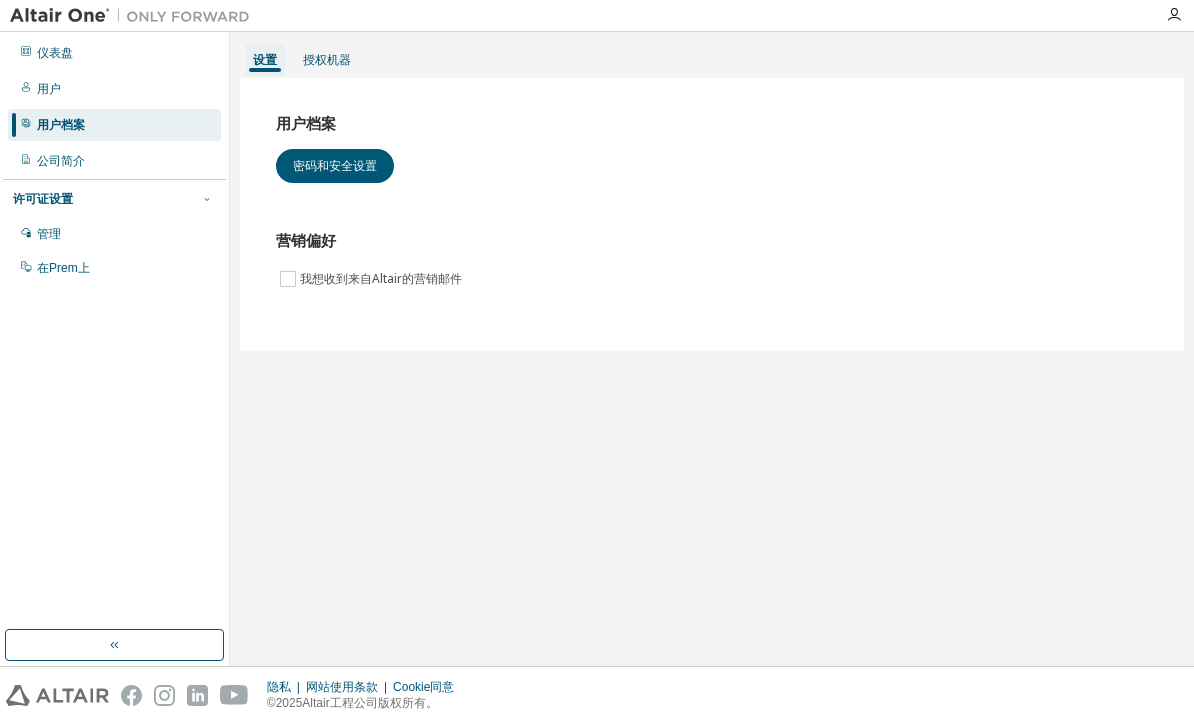 click on "在Prem上" at bounding box center (114, 268) 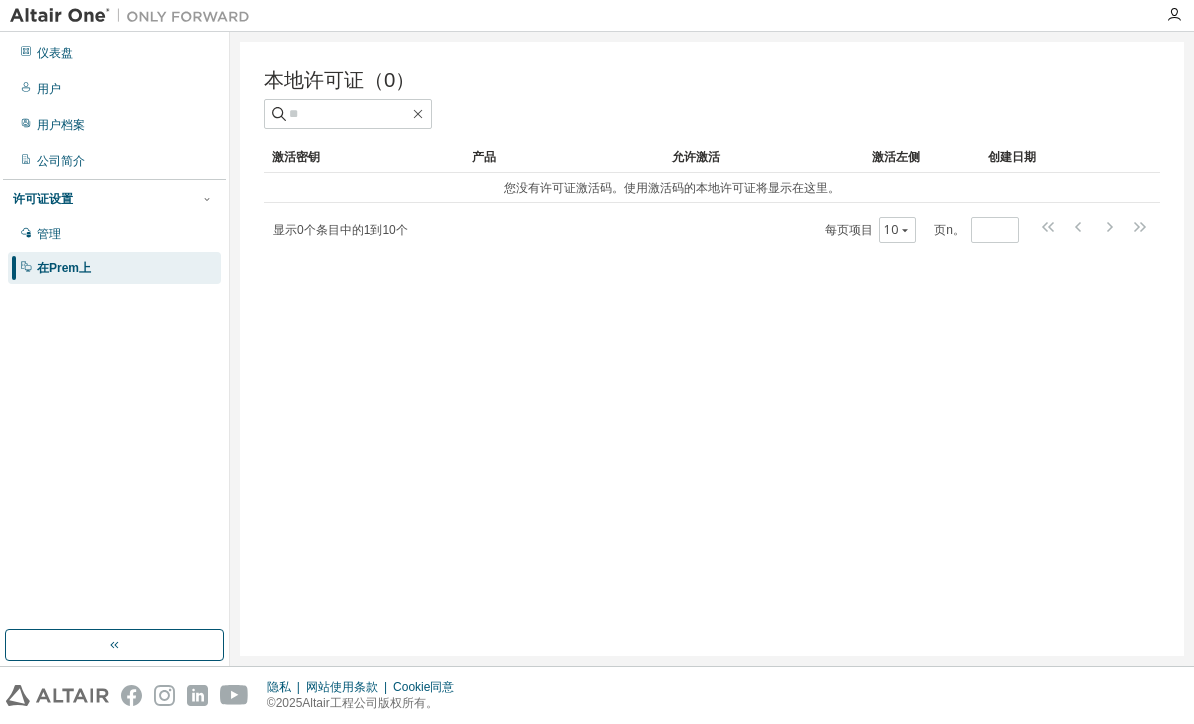 click on "管理" at bounding box center (114, 234) 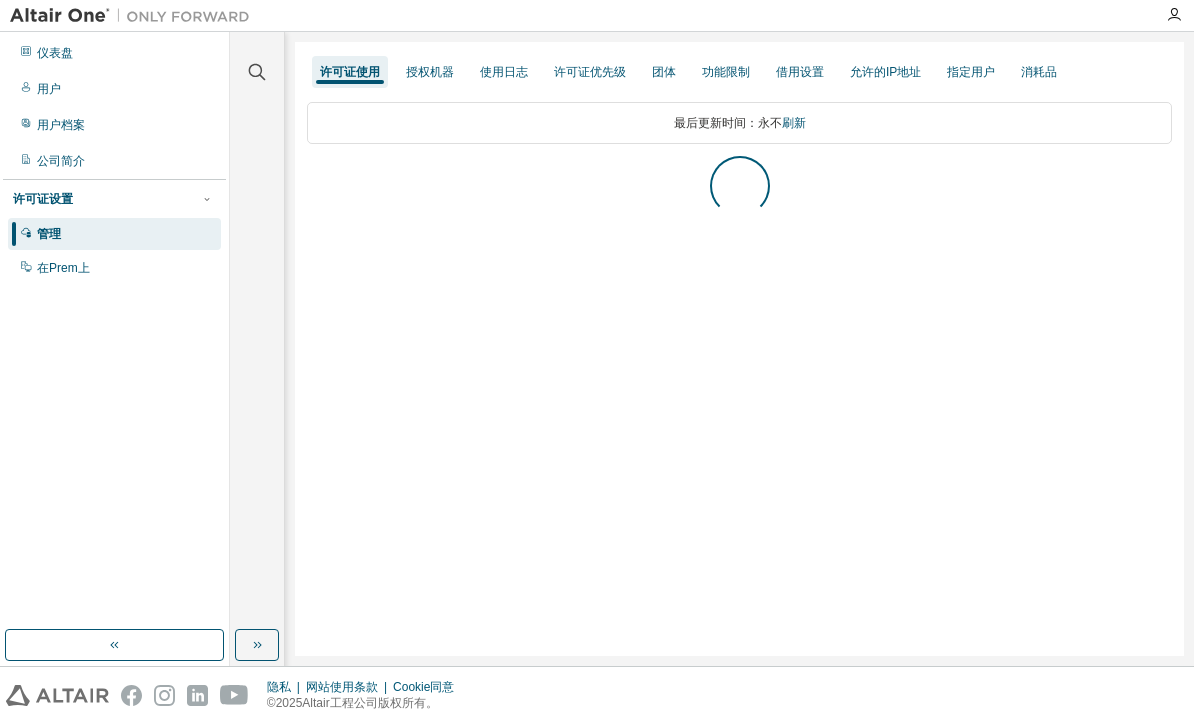 click on "仪表盘" at bounding box center [114, 53] 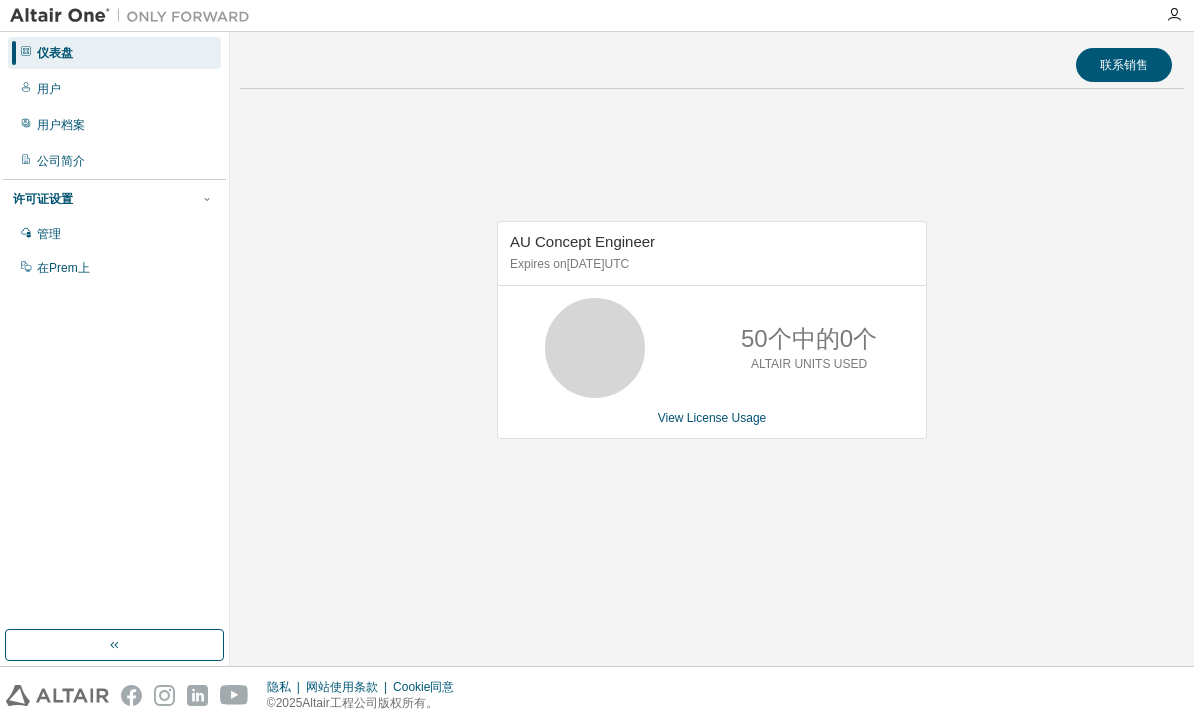 click on "用户" at bounding box center (114, 89) 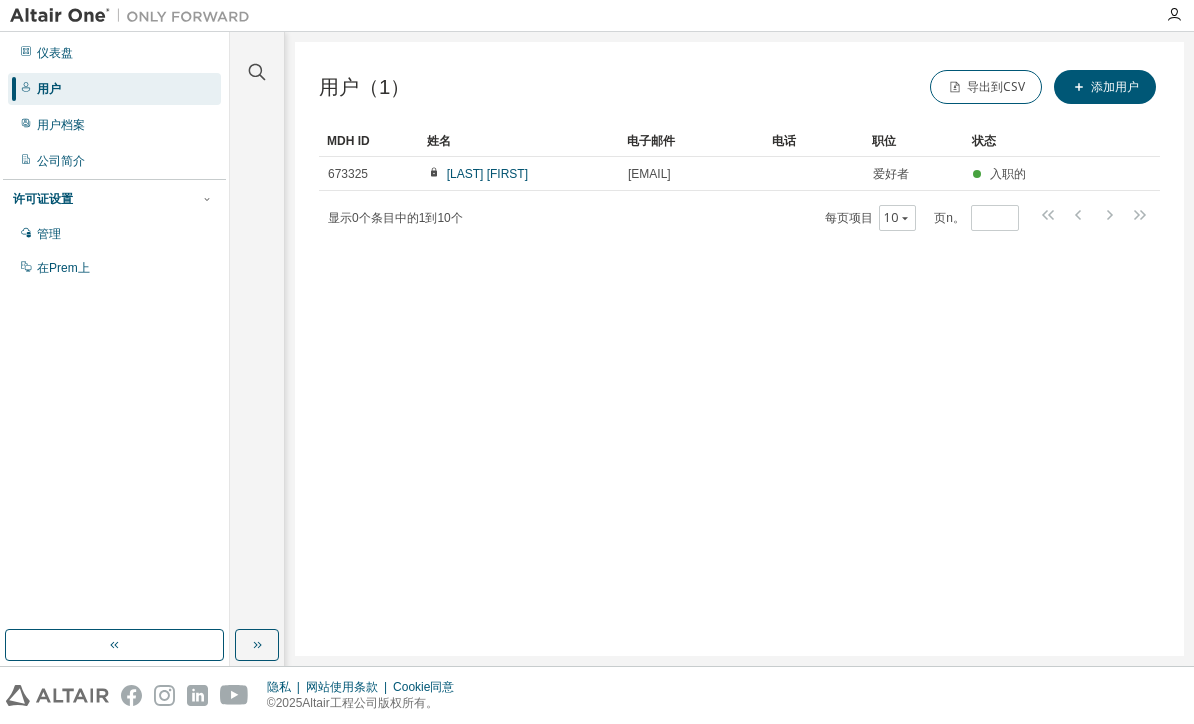 click on "茹涛 李" at bounding box center [519, 174] 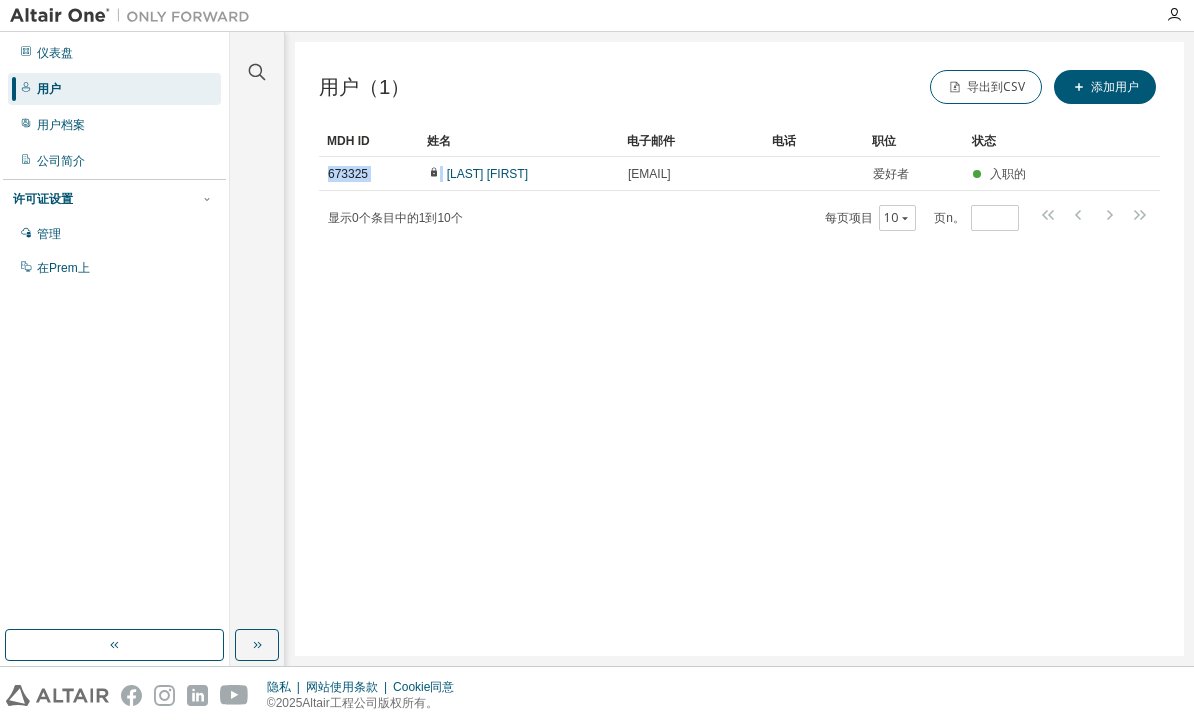 click on "显示 0个 条目 中的 1 到 10个 每页项目 10 页n。 *" at bounding box center [739, 217] 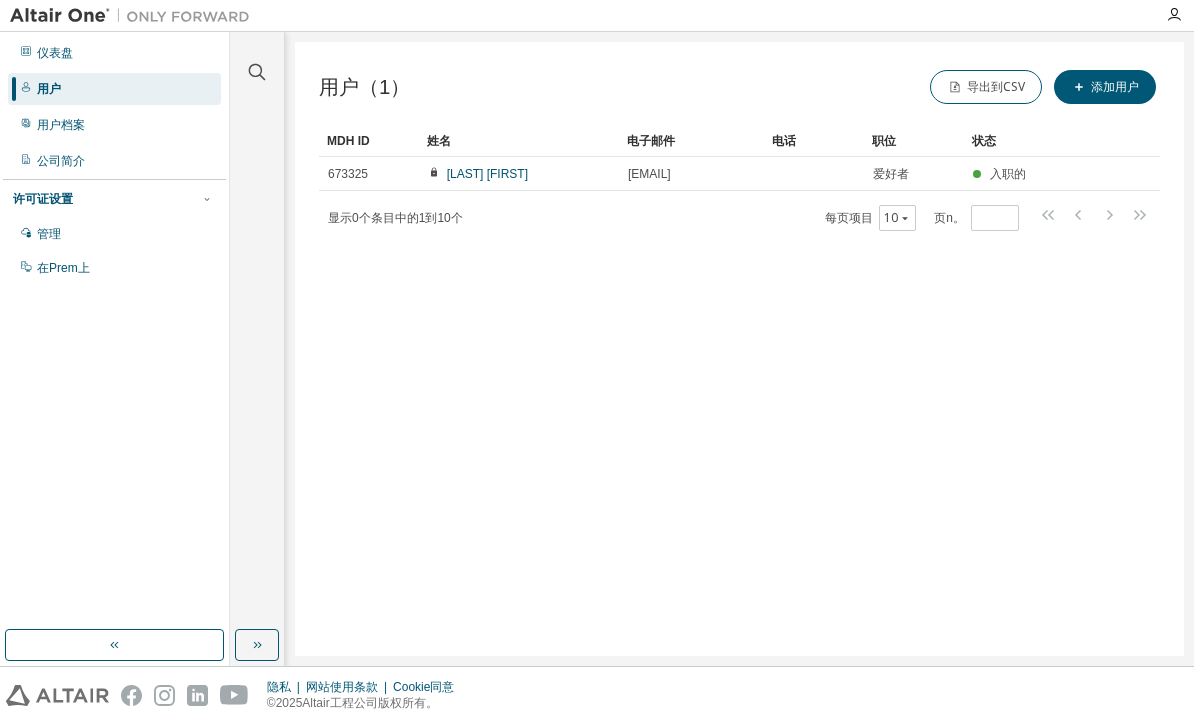 click at bounding box center [814, 174] 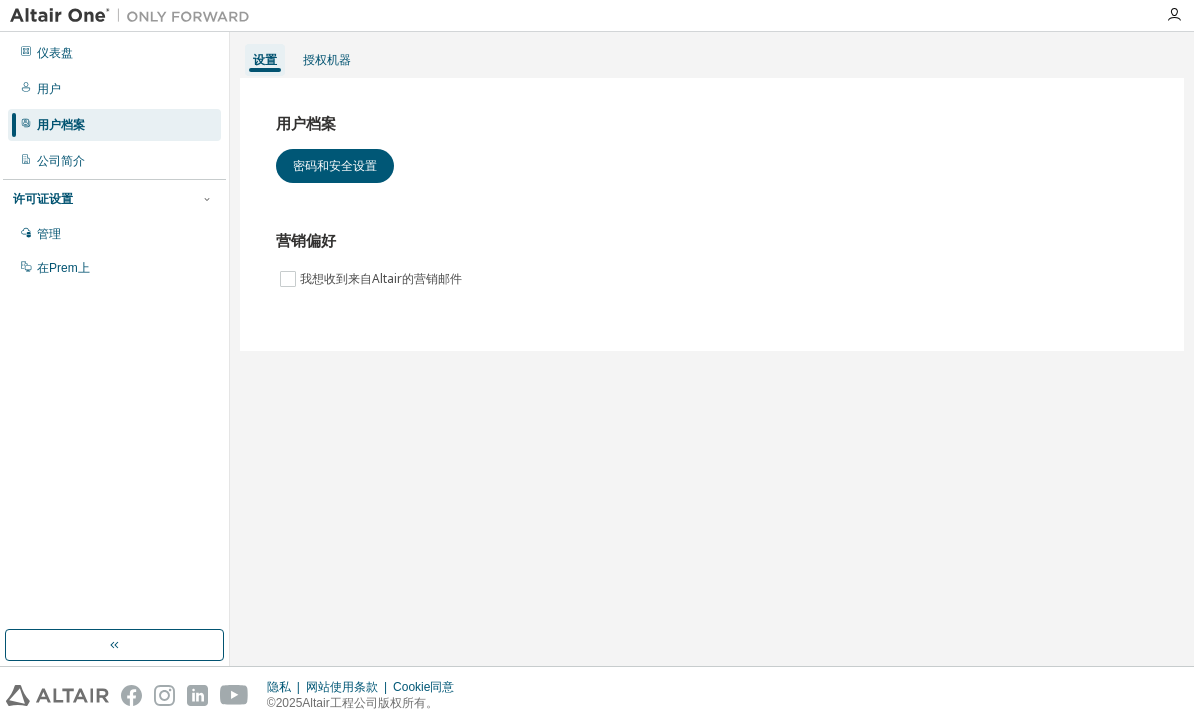 click on "密码和安全设置" at bounding box center (335, 166) 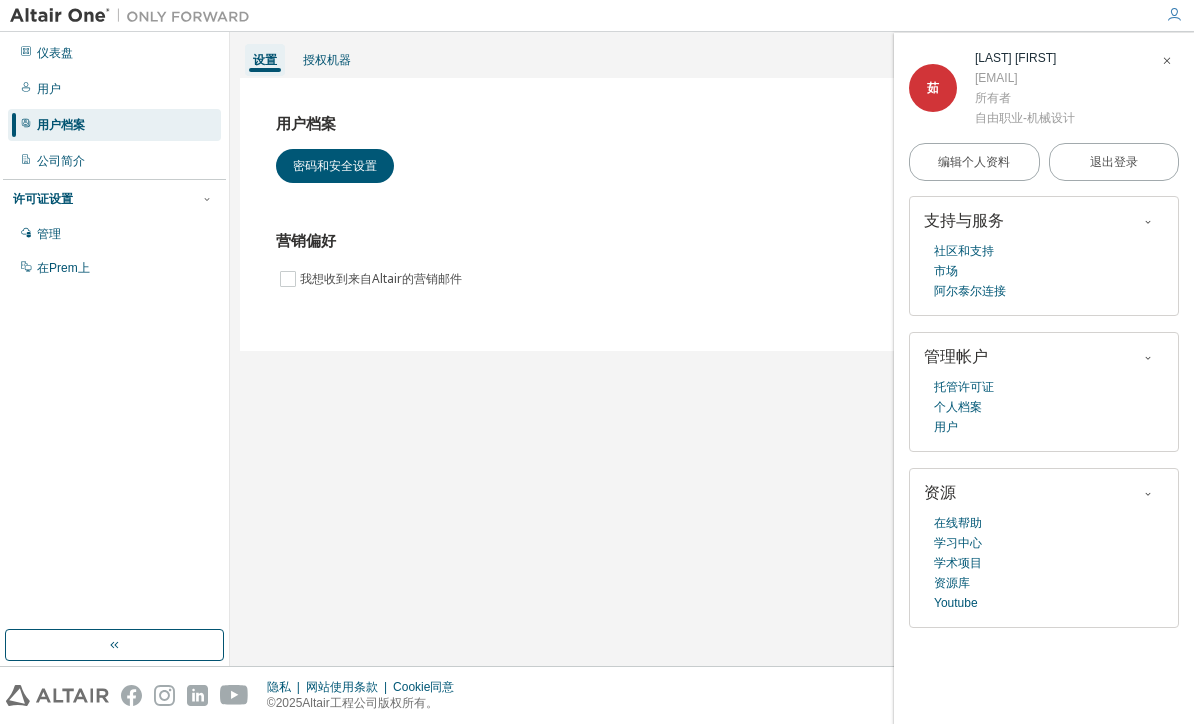 click at bounding box center (1167, 61) 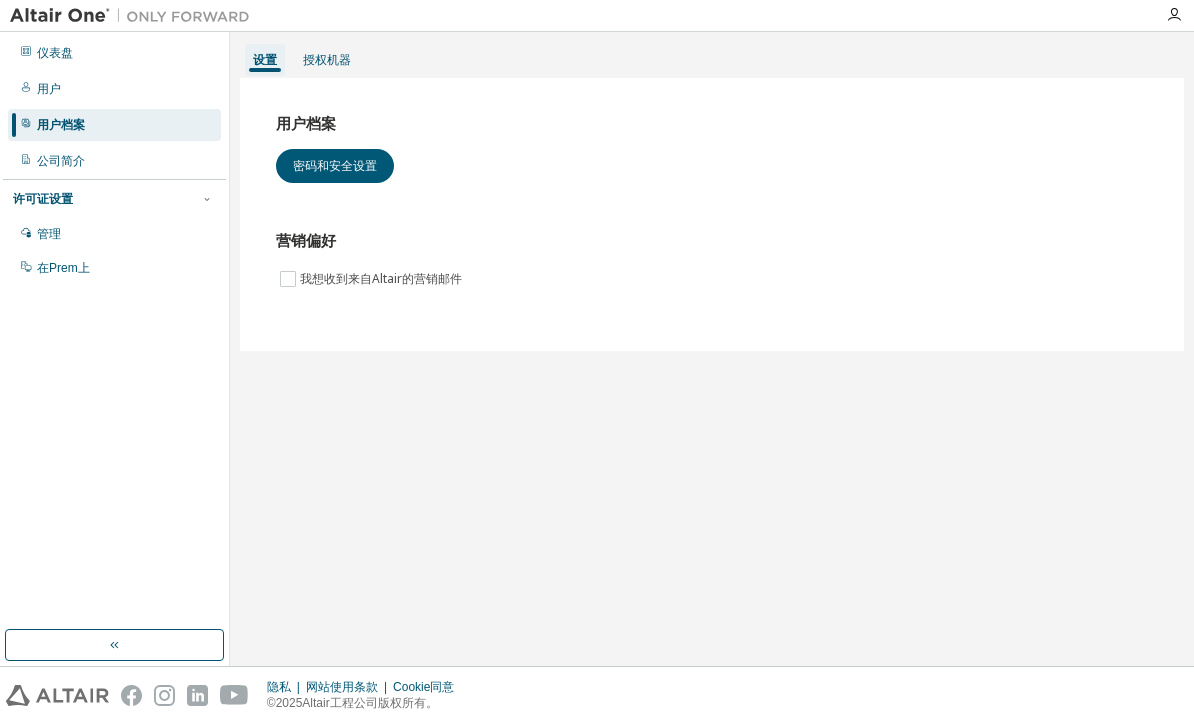 click on "密码和安全设置" at bounding box center (335, 166) 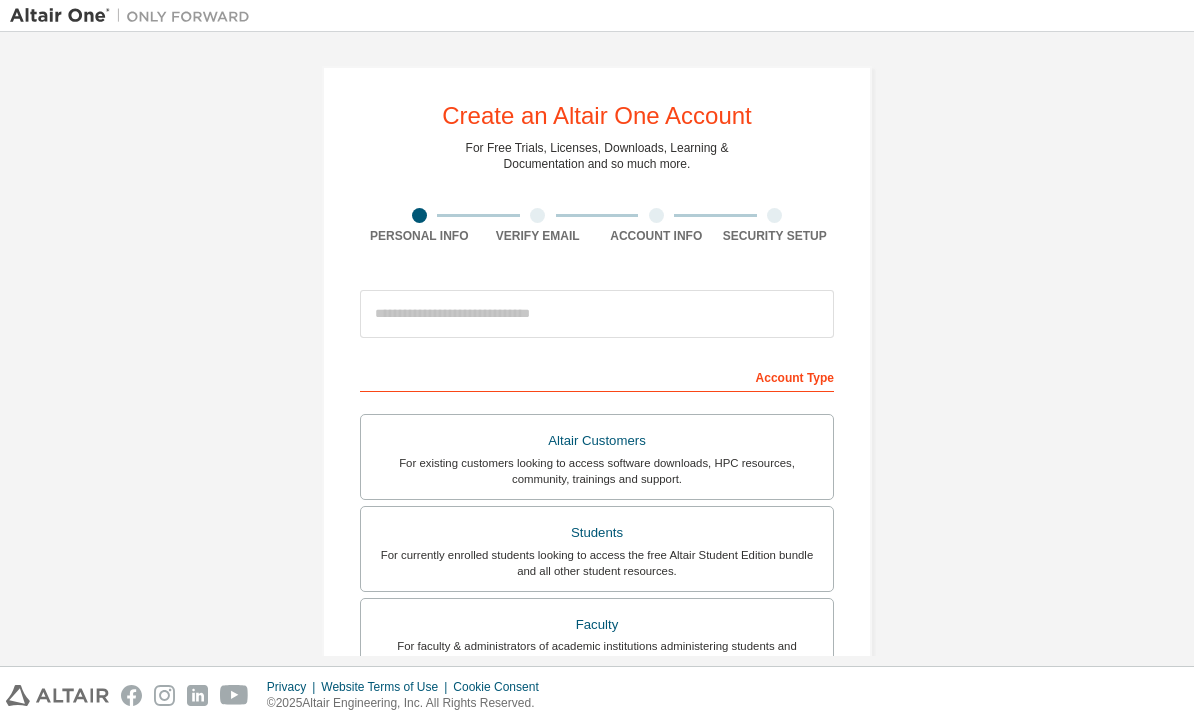 scroll, scrollTop: 0, scrollLeft: 0, axis: both 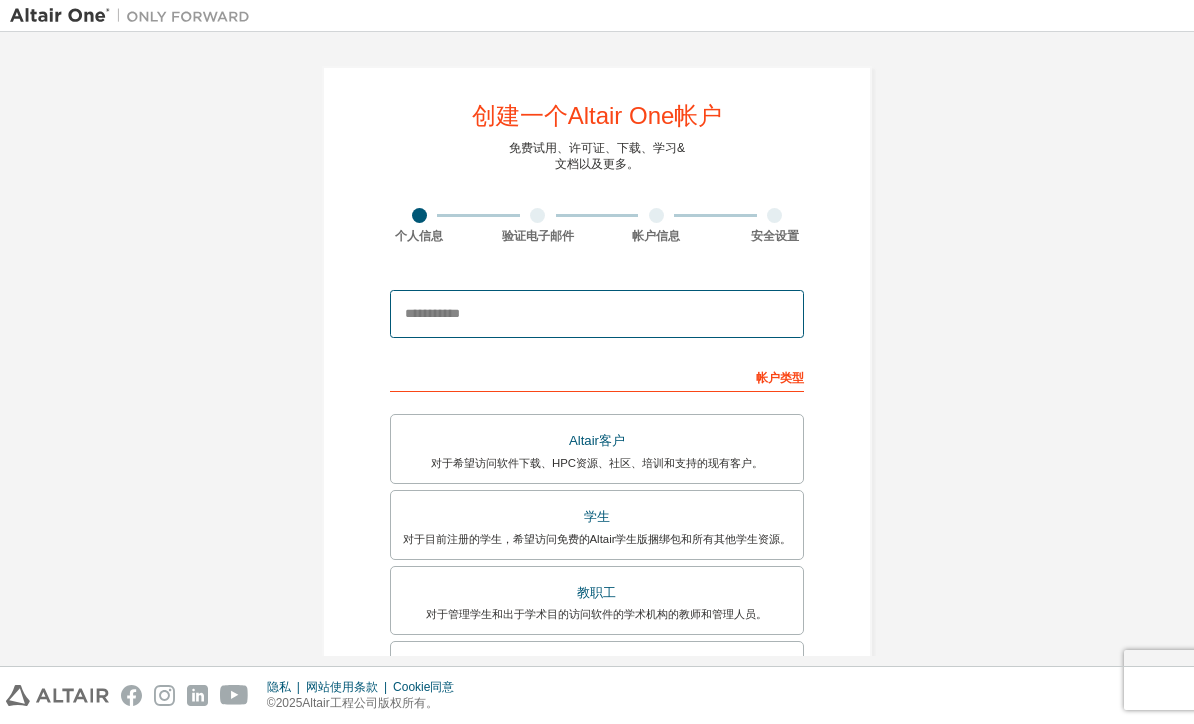 click at bounding box center (597, 314) 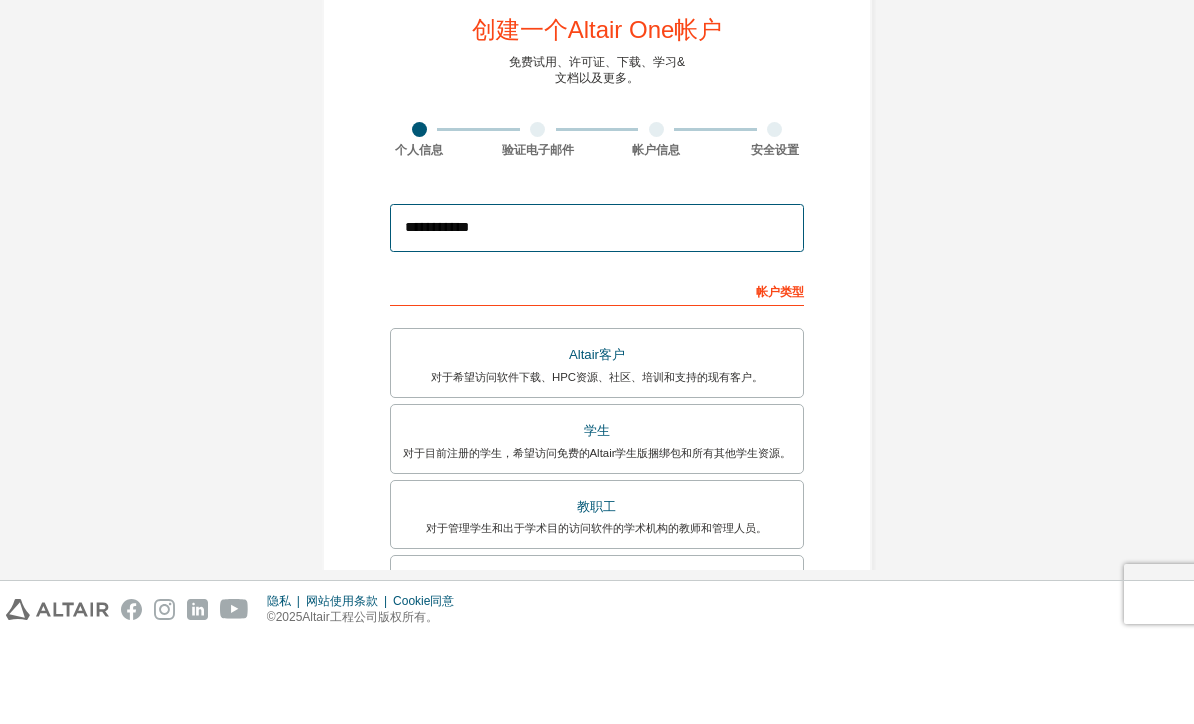 type on "**********" 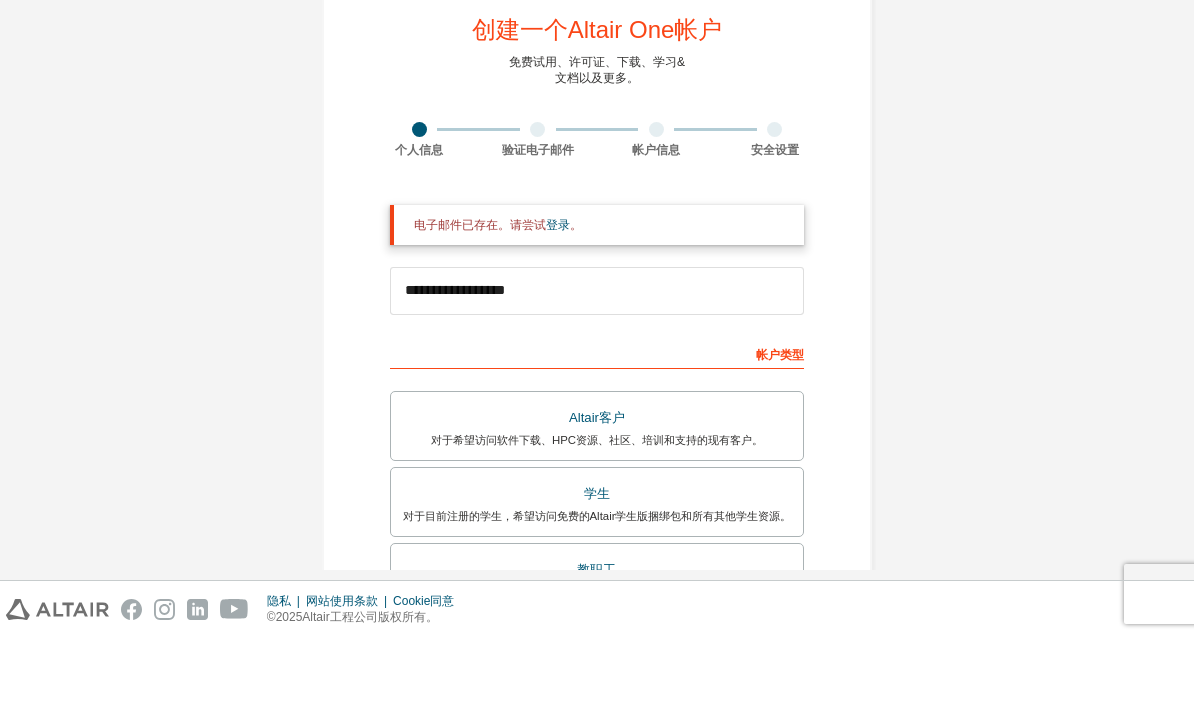scroll, scrollTop: 66, scrollLeft: 0, axis: vertical 